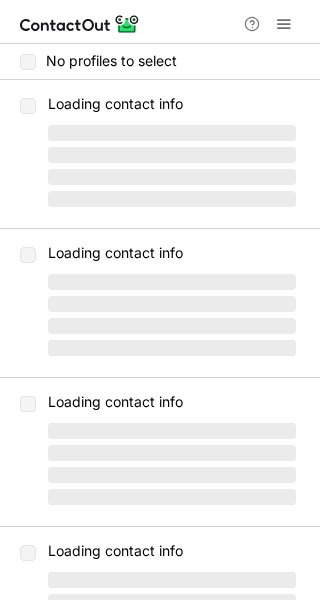 scroll, scrollTop: 0, scrollLeft: 0, axis: both 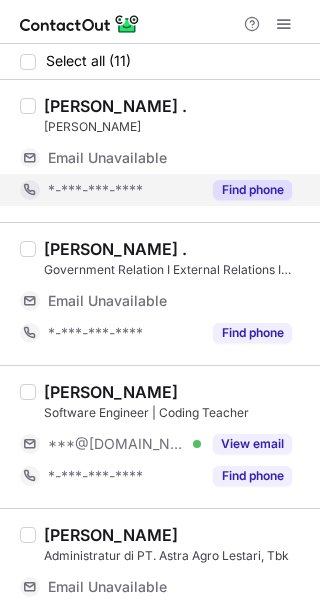 click on "Find phone" at bounding box center [252, 190] 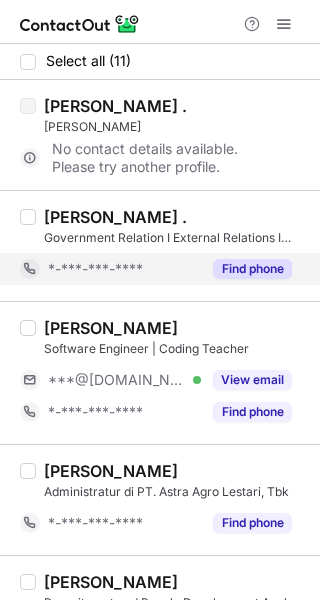 click on "Find phone" at bounding box center [252, 269] 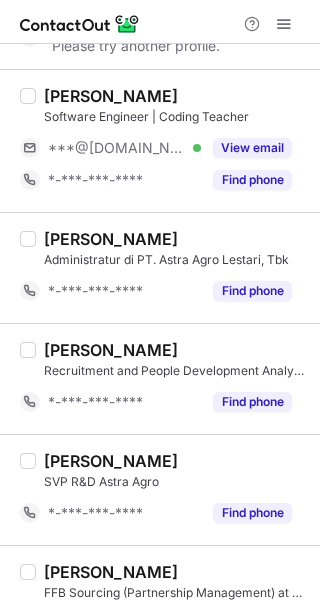scroll, scrollTop: 0, scrollLeft: 0, axis: both 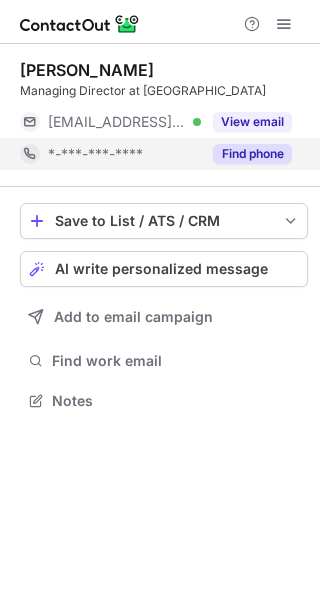 click on "Find phone" at bounding box center (252, 154) 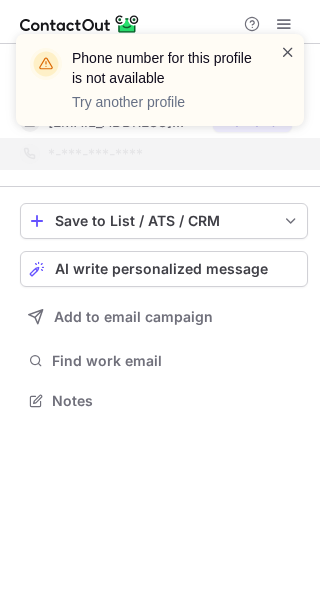click at bounding box center (288, 52) 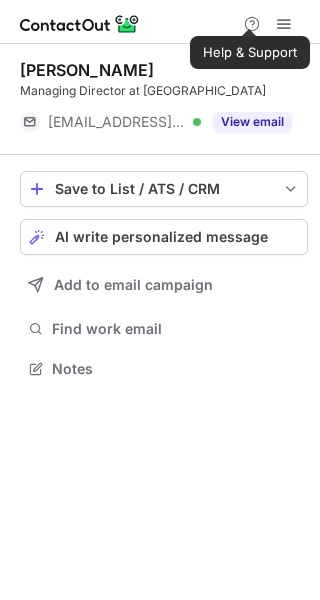 scroll, scrollTop: 355, scrollLeft: 320, axis: both 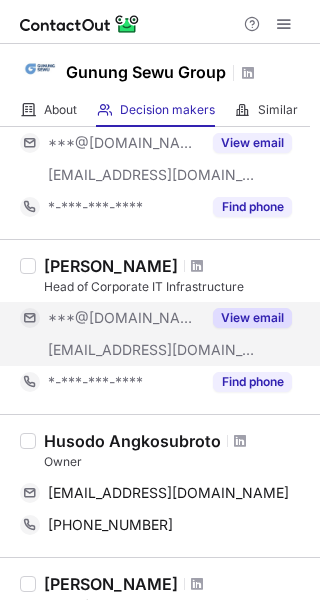 click on "View email" at bounding box center (252, 318) 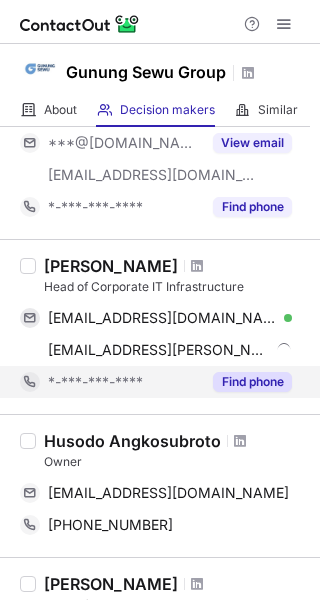 click on "Find phone" at bounding box center (252, 382) 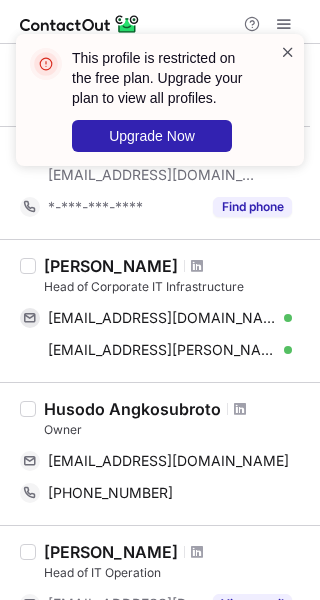 click at bounding box center [288, 52] 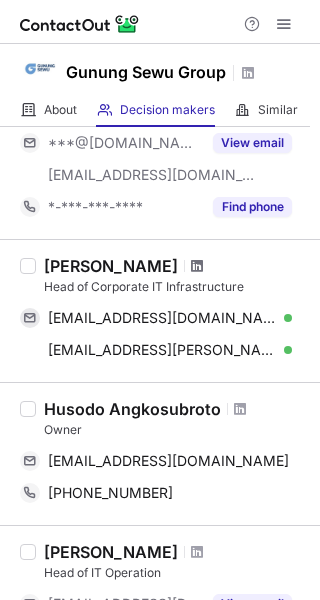 click at bounding box center [197, 266] 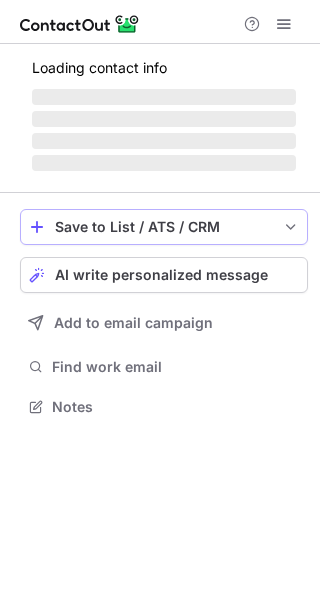 scroll, scrollTop: 0, scrollLeft: 0, axis: both 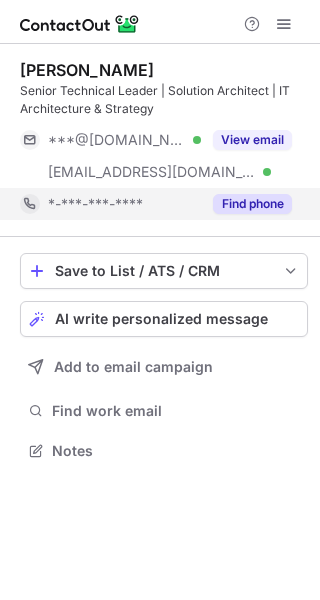 click on "Find phone" at bounding box center (252, 204) 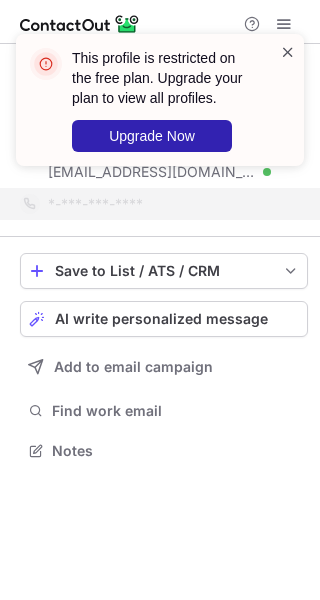 click at bounding box center [288, 52] 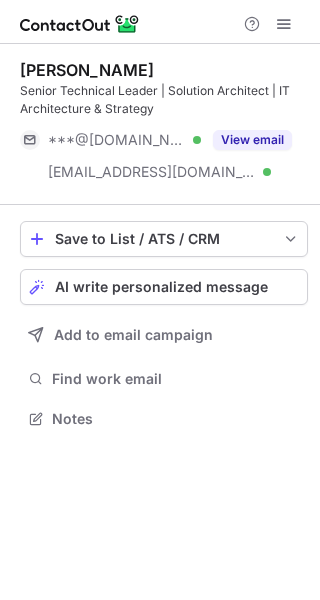 scroll, scrollTop: 405, scrollLeft: 320, axis: both 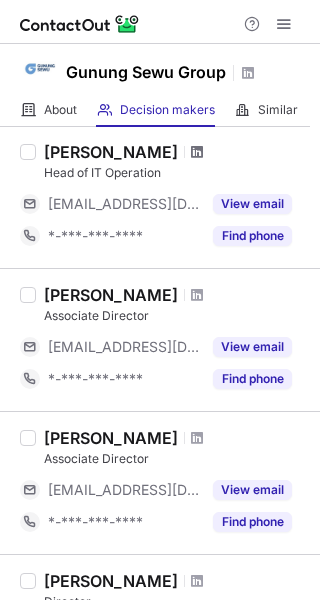 click at bounding box center (197, 152) 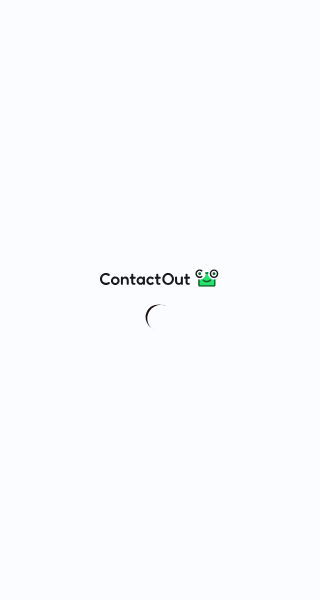 scroll, scrollTop: 0, scrollLeft: 0, axis: both 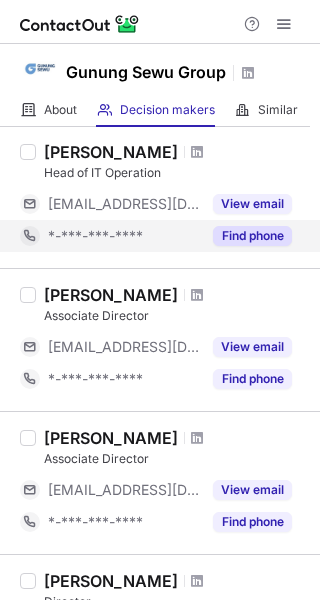 click on "Find phone" at bounding box center [252, 236] 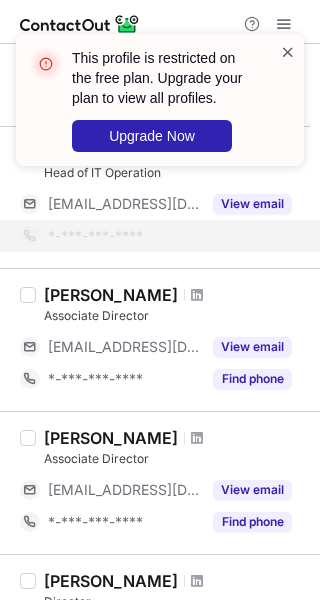 click at bounding box center [288, 52] 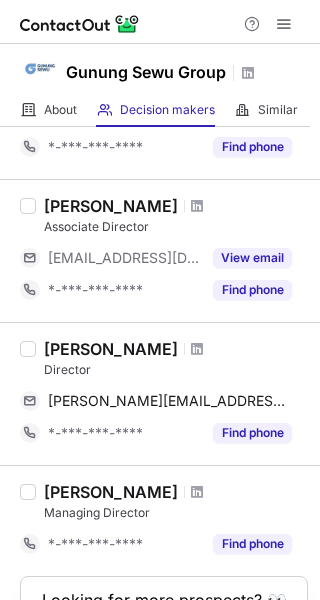 scroll, scrollTop: 1200, scrollLeft: 0, axis: vertical 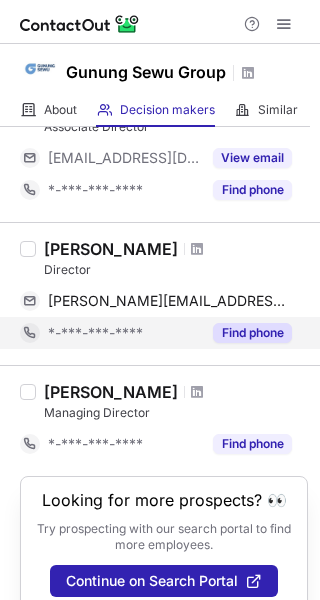 click on "Find phone" at bounding box center (252, 333) 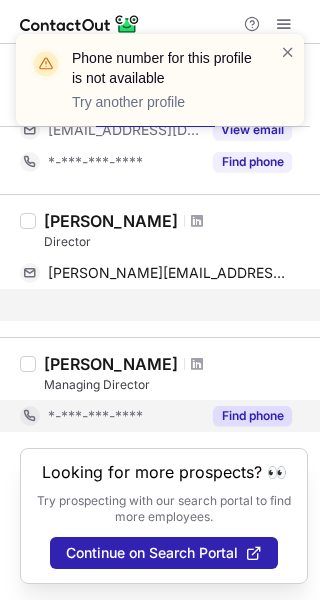 scroll, scrollTop: 1196, scrollLeft: 0, axis: vertical 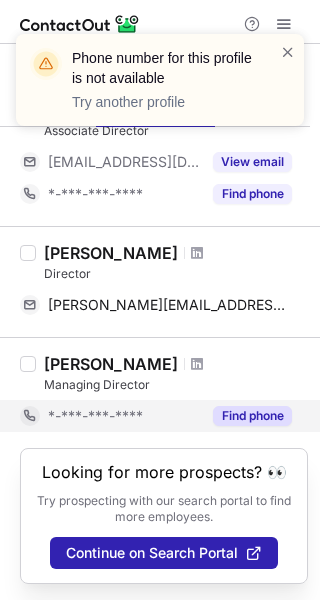 click on "Find phone" at bounding box center [252, 416] 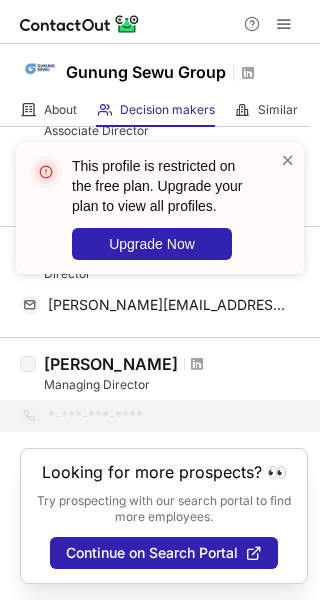 click at bounding box center (288, 208) 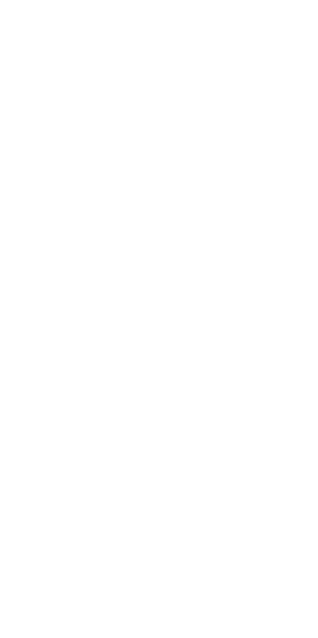 scroll, scrollTop: 0, scrollLeft: 0, axis: both 